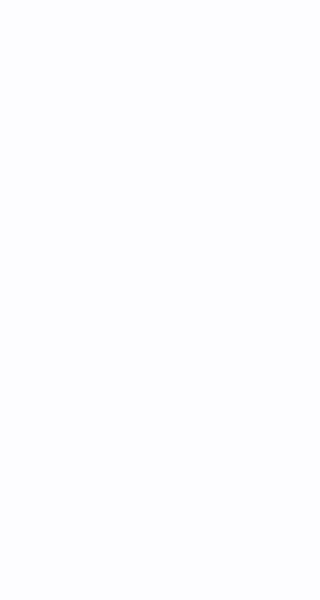 scroll, scrollTop: 0, scrollLeft: 0, axis: both 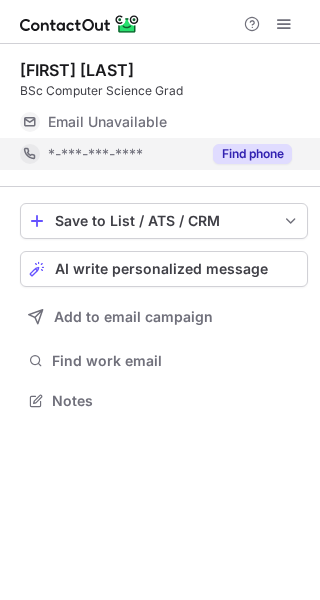 click on "Find phone" at bounding box center [252, 154] 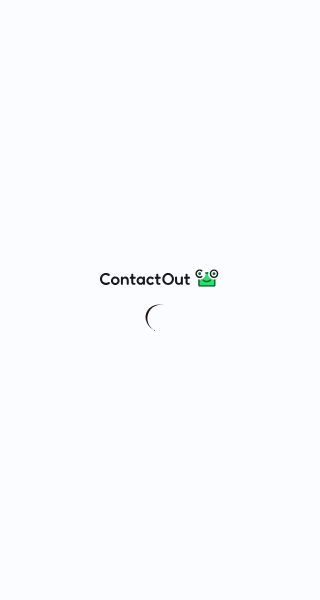 scroll, scrollTop: 0, scrollLeft: 0, axis: both 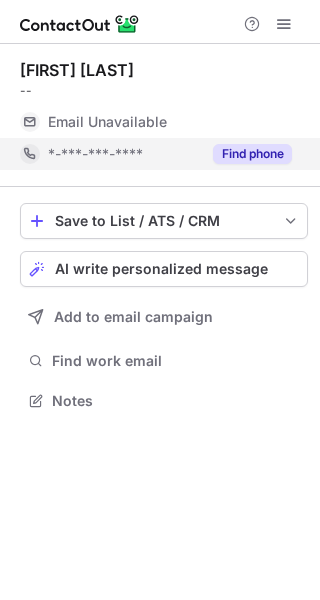 click on "Find phone" at bounding box center (252, 154) 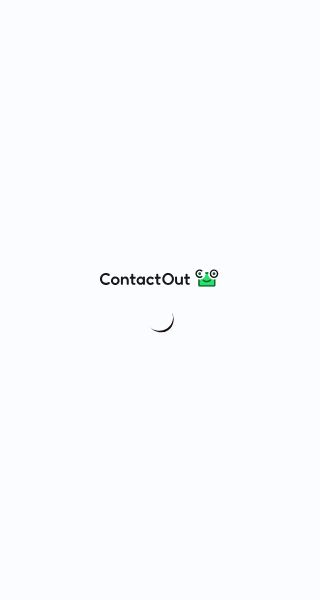 scroll, scrollTop: 0, scrollLeft: 0, axis: both 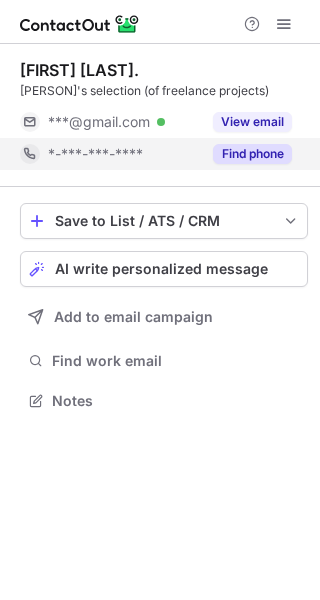click on "Find phone" at bounding box center (252, 154) 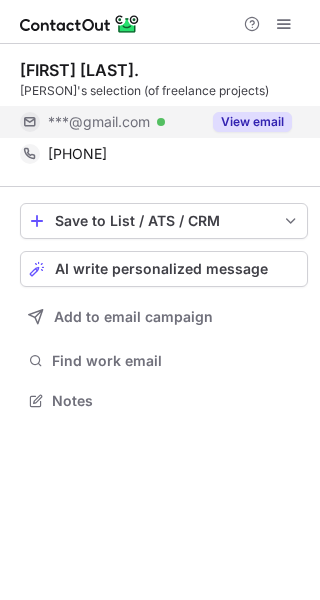 click on "View email" at bounding box center (252, 122) 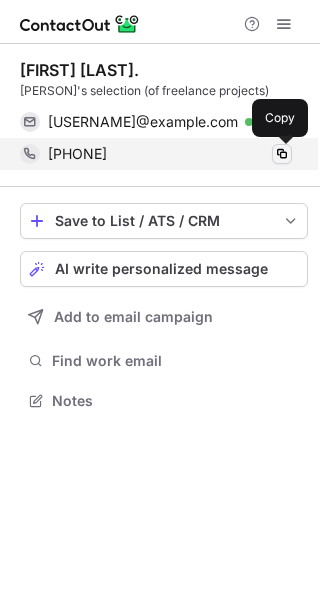 click at bounding box center (282, 154) 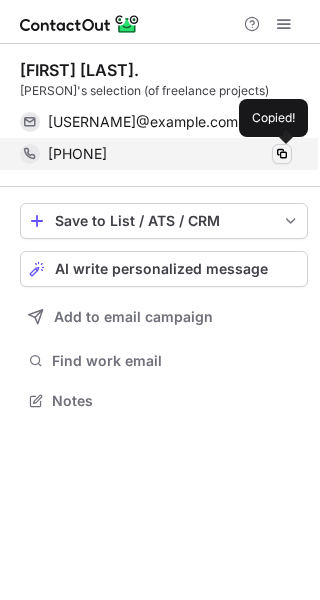 type 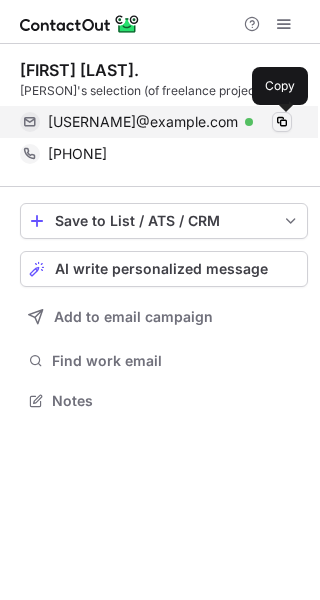click at bounding box center (282, 122) 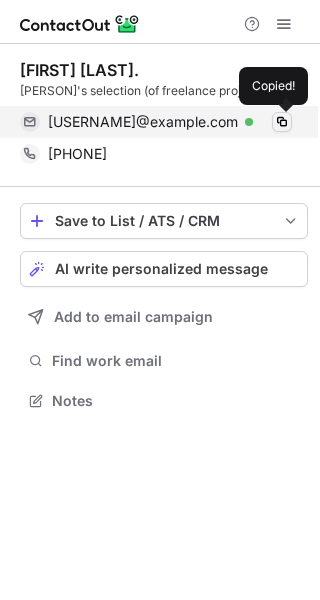 type 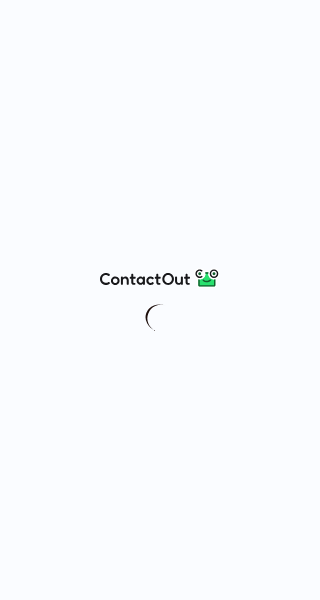 scroll, scrollTop: 0, scrollLeft: 0, axis: both 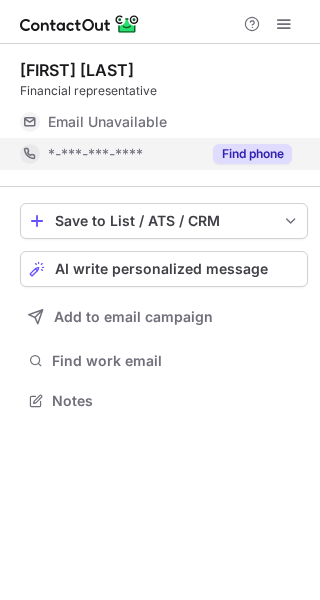 click on "Find phone" at bounding box center (246, 154) 